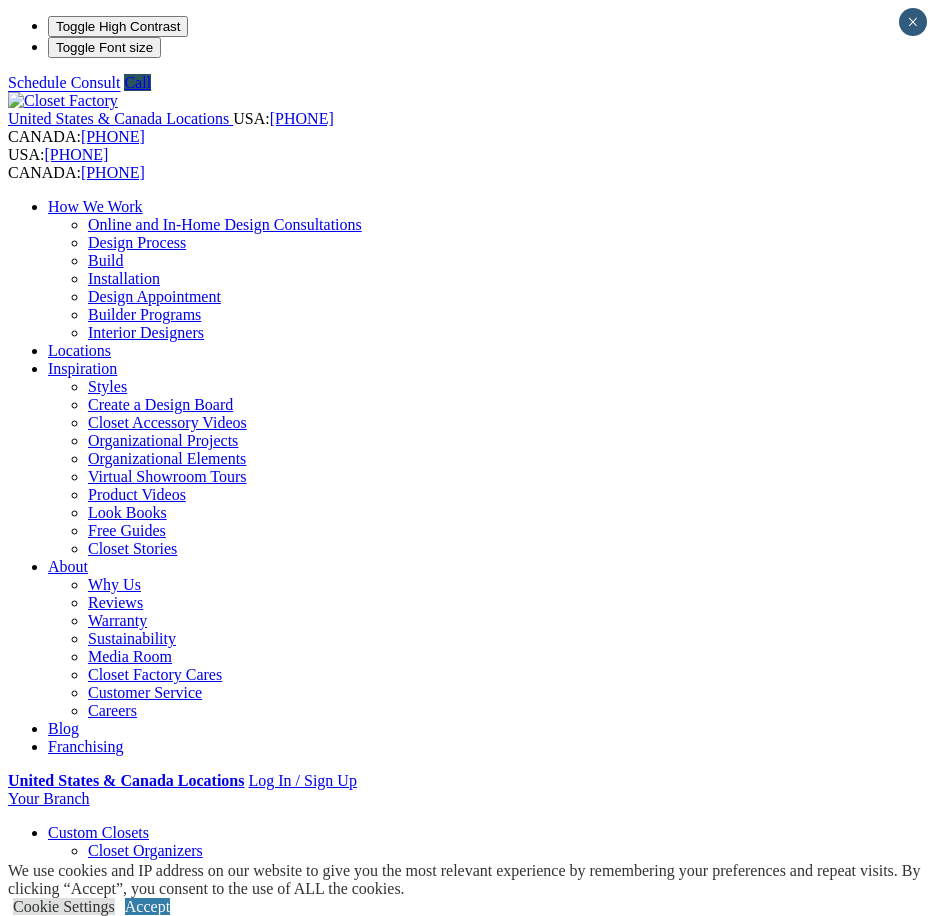 scroll, scrollTop: 0, scrollLeft: 0, axis: both 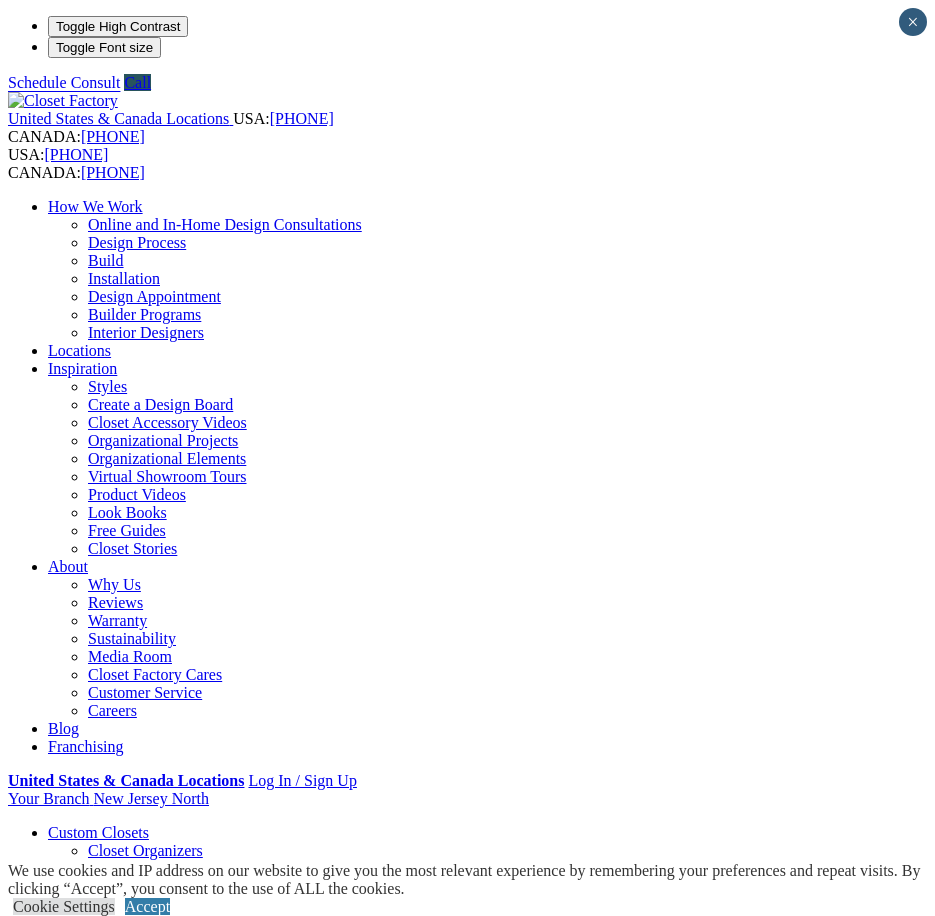 click on "Next Slide" at bounding box center [467, 1991] 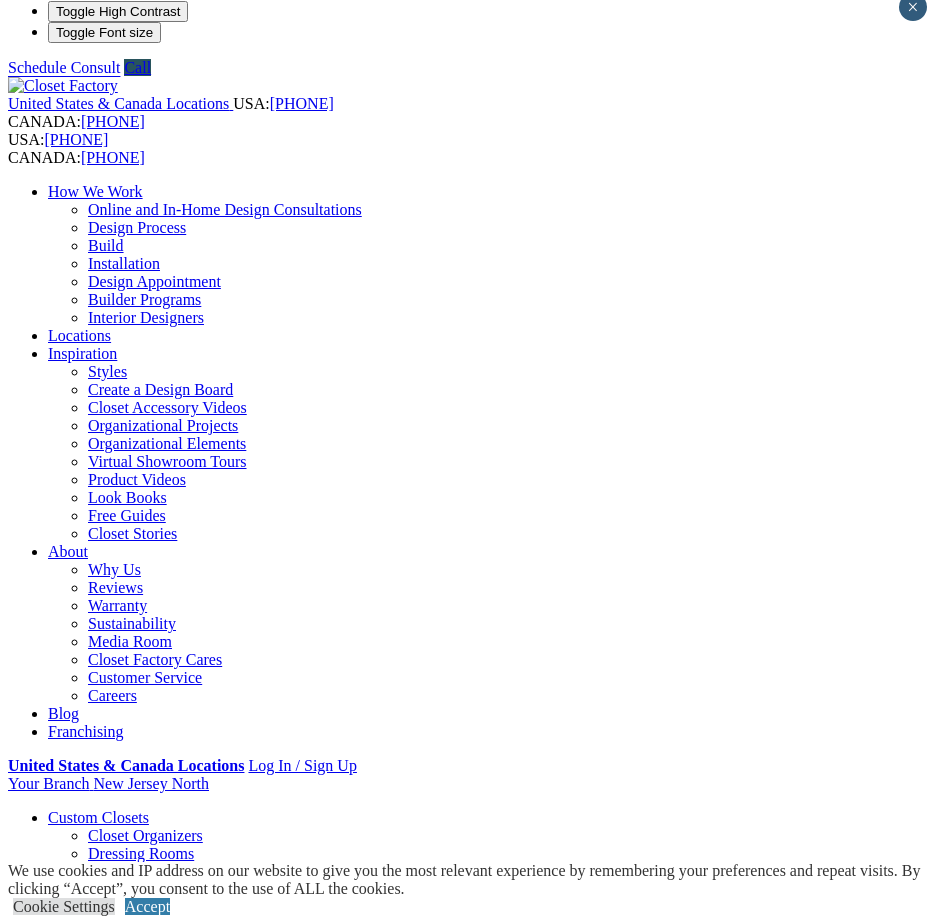 scroll, scrollTop: 0, scrollLeft: 0, axis: both 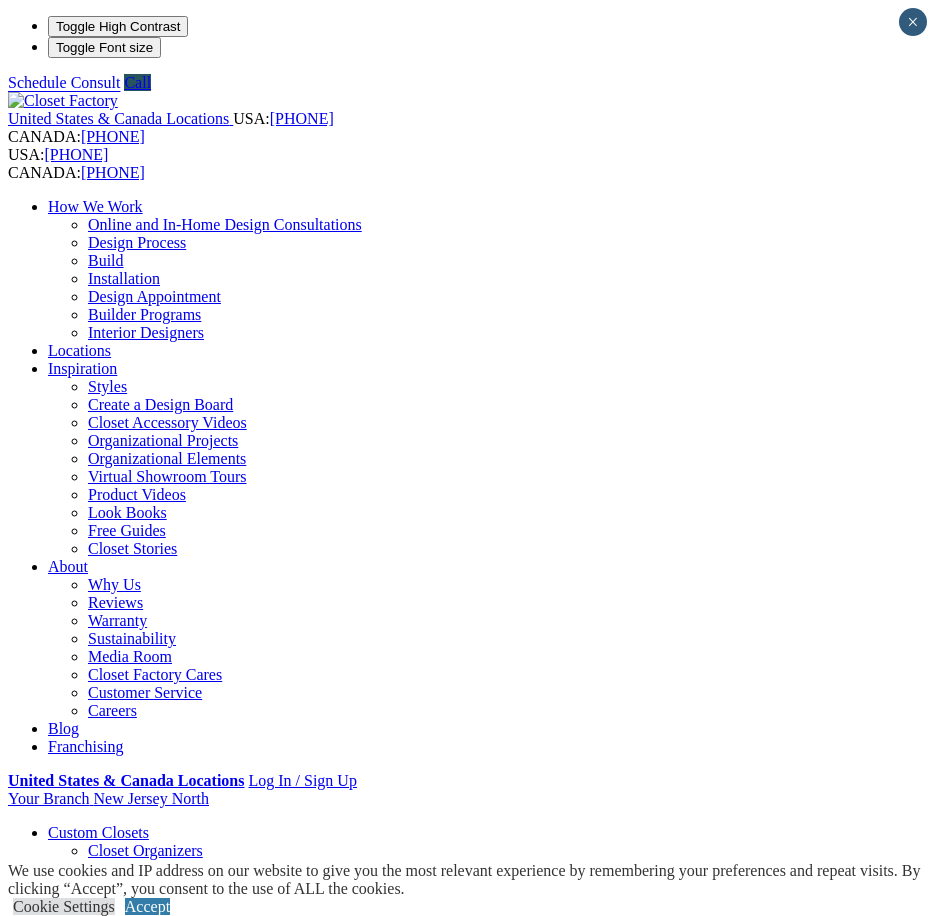 click at bounding box center [0, 0] 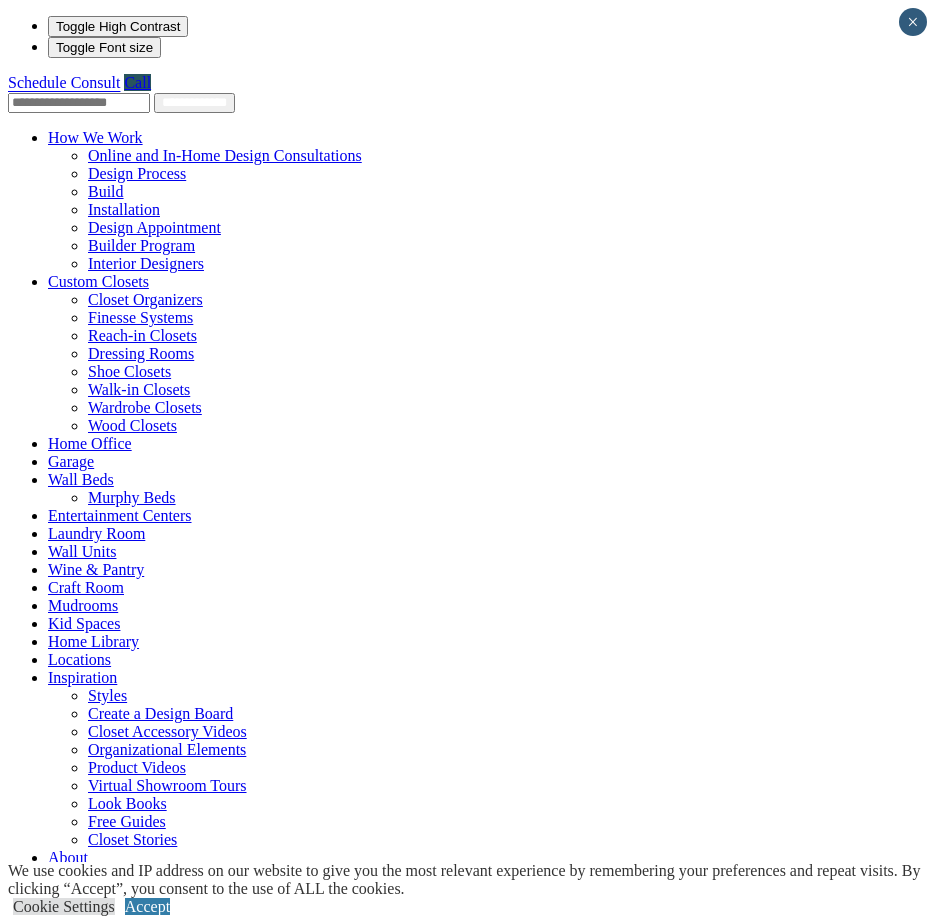 click at bounding box center [143, 137] 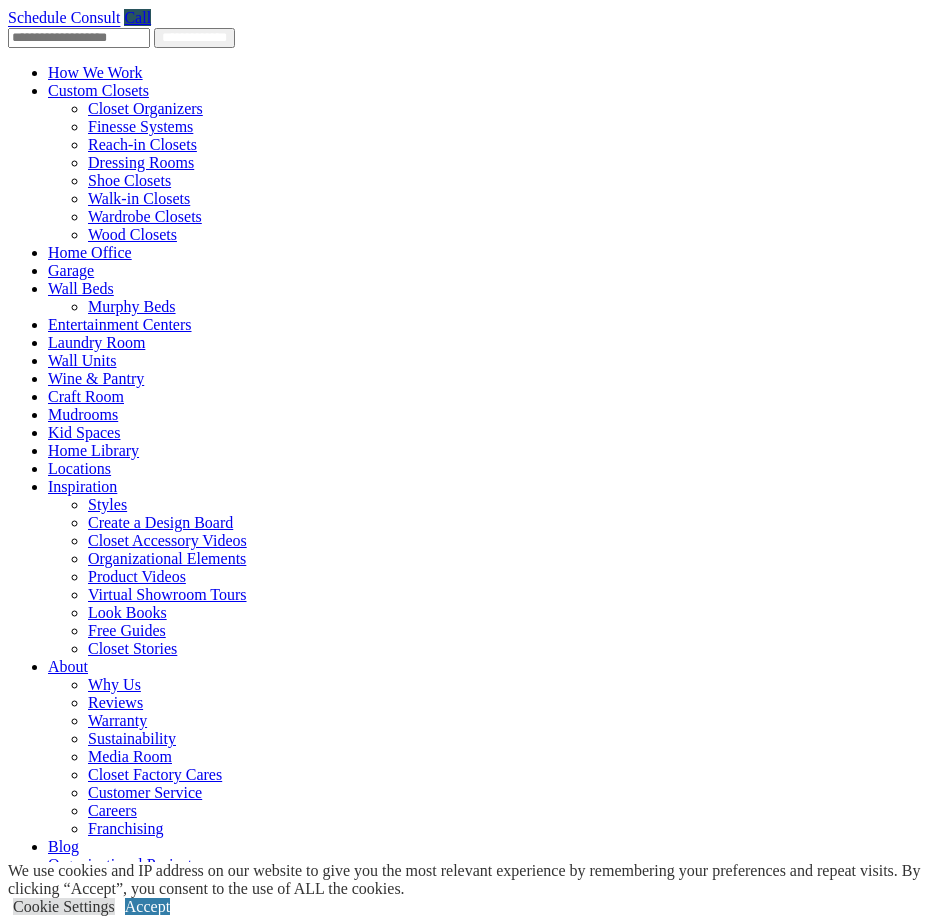 scroll, scrollTop: 100, scrollLeft: 0, axis: vertical 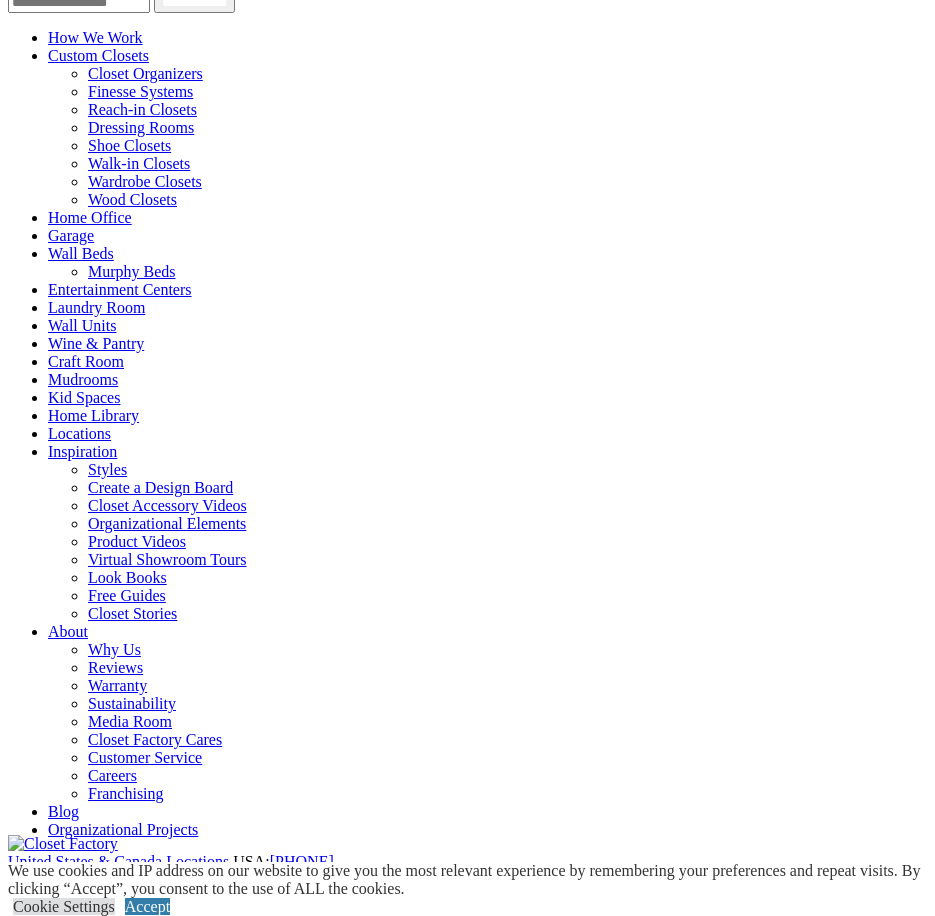 click at bounding box center (114, 253) 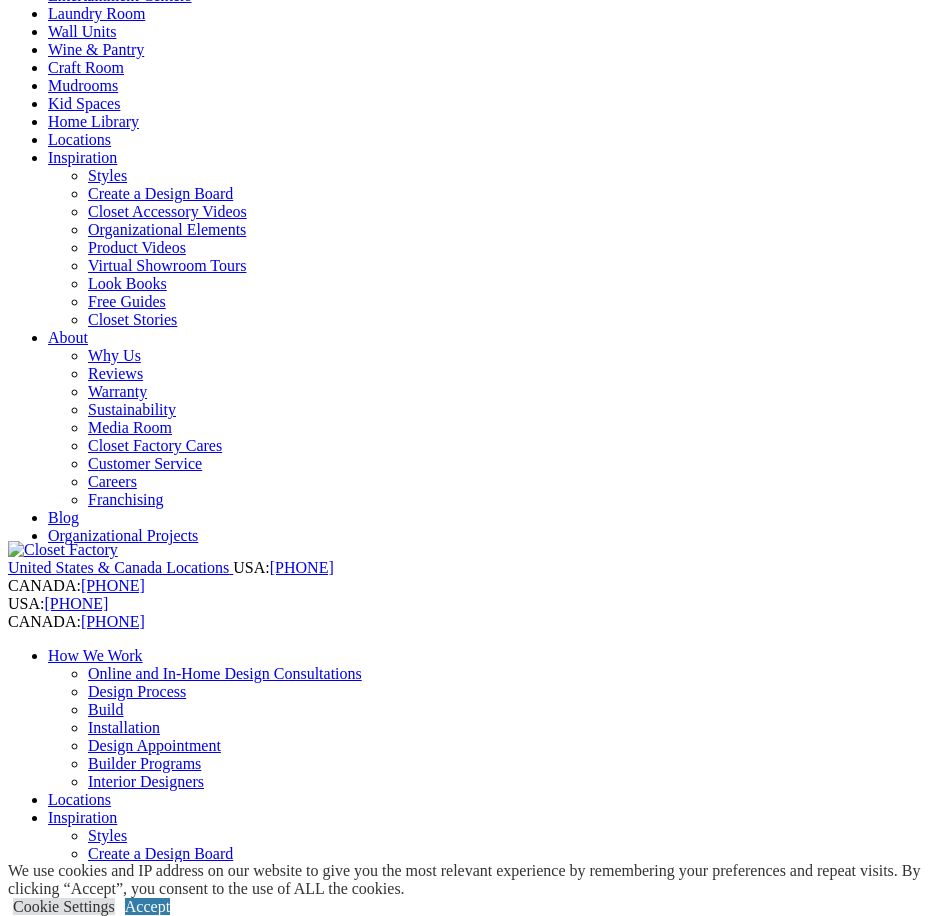 scroll, scrollTop: 400, scrollLeft: 0, axis: vertical 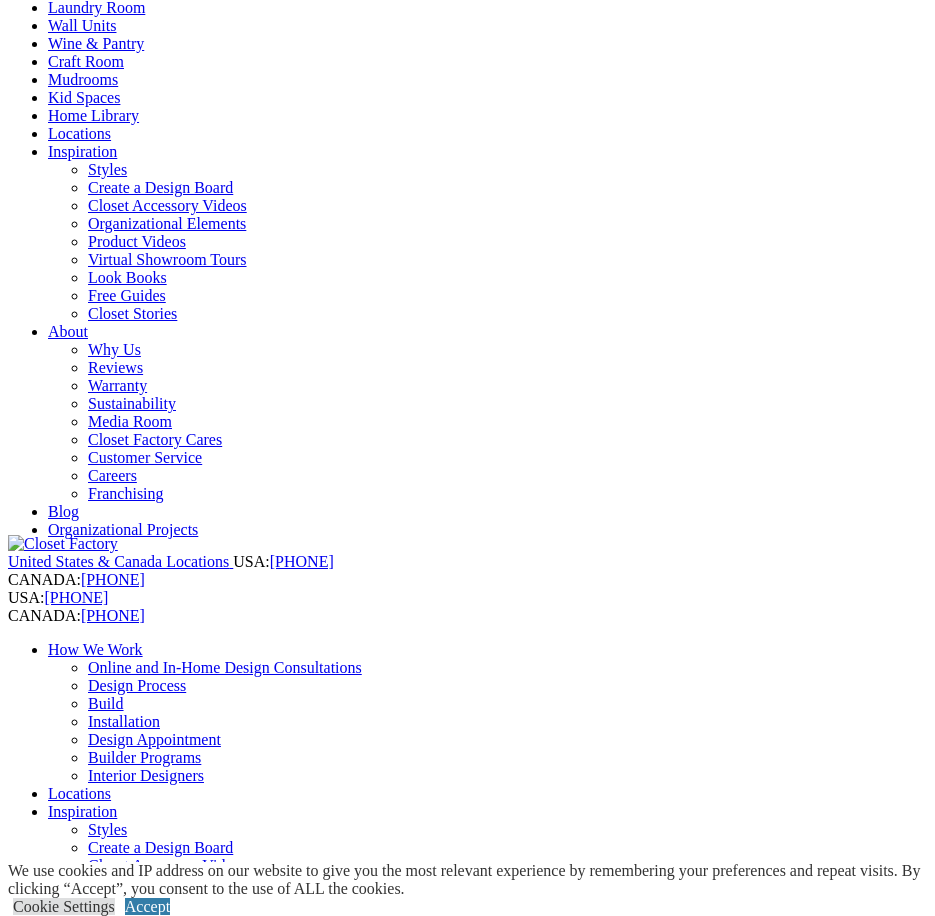 click on "Laundry Room" at bounding box center [96, 7] 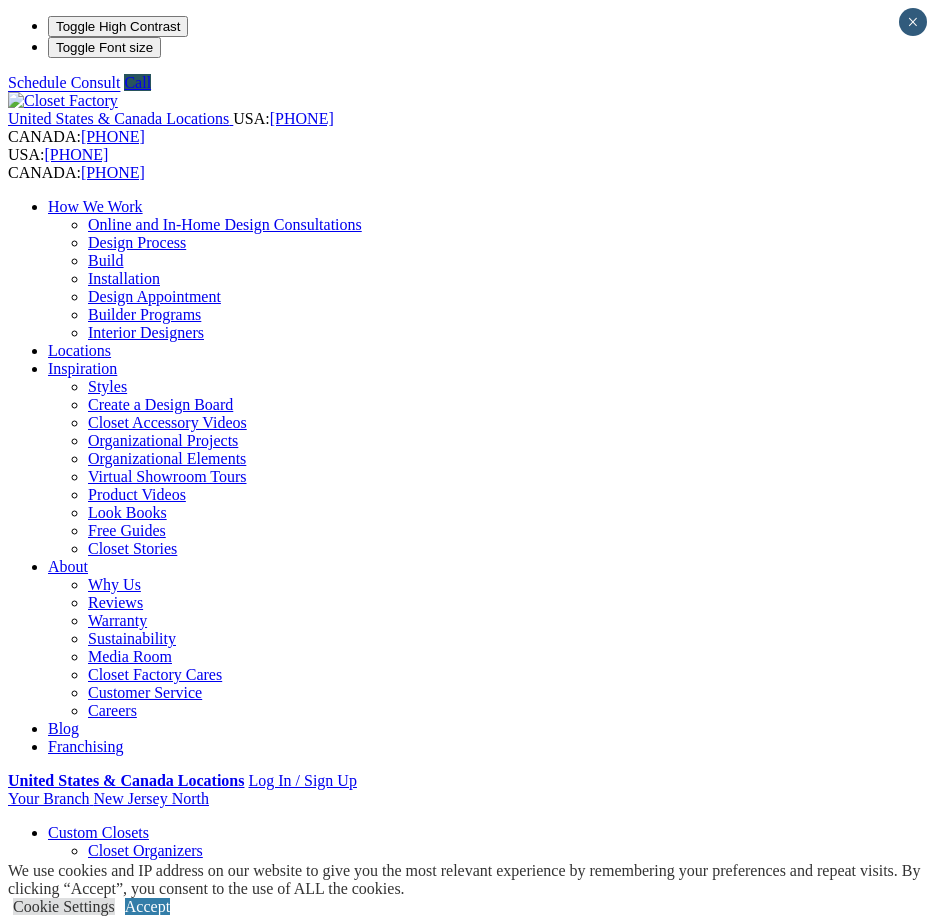 scroll, scrollTop: 0, scrollLeft: 0, axis: both 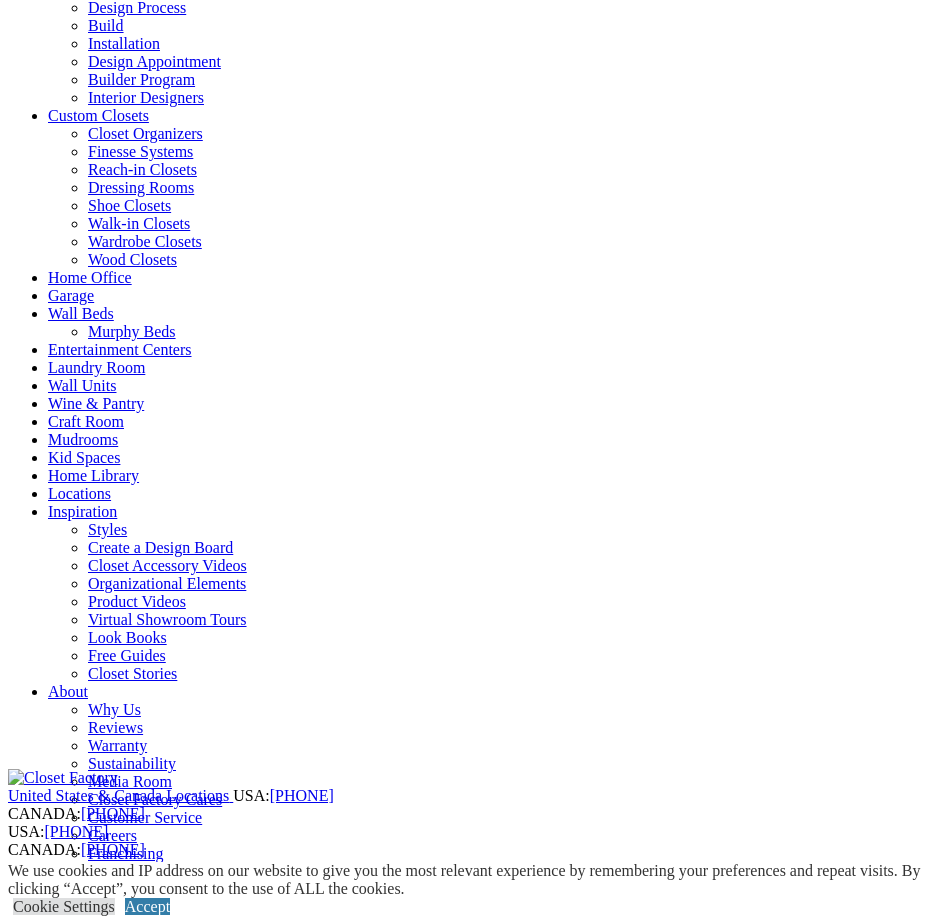 click on "Craft Room" at bounding box center [86, 421] 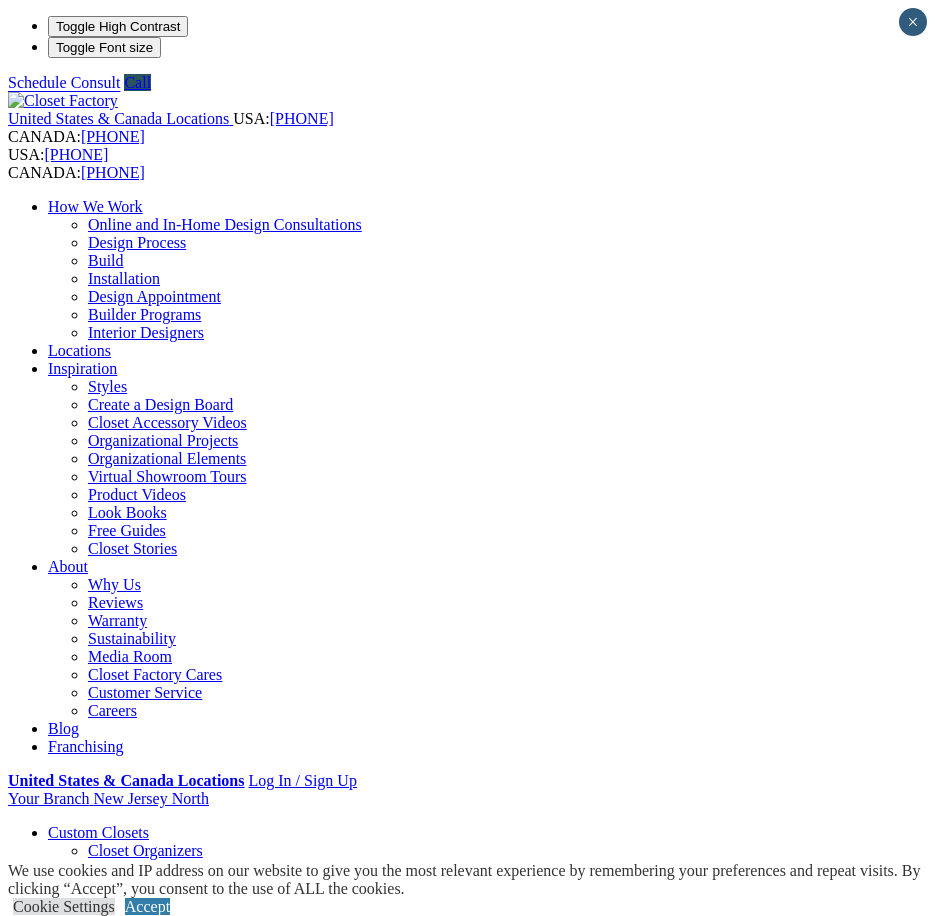scroll, scrollTop: 0, scrollLeft: 0, axis: both 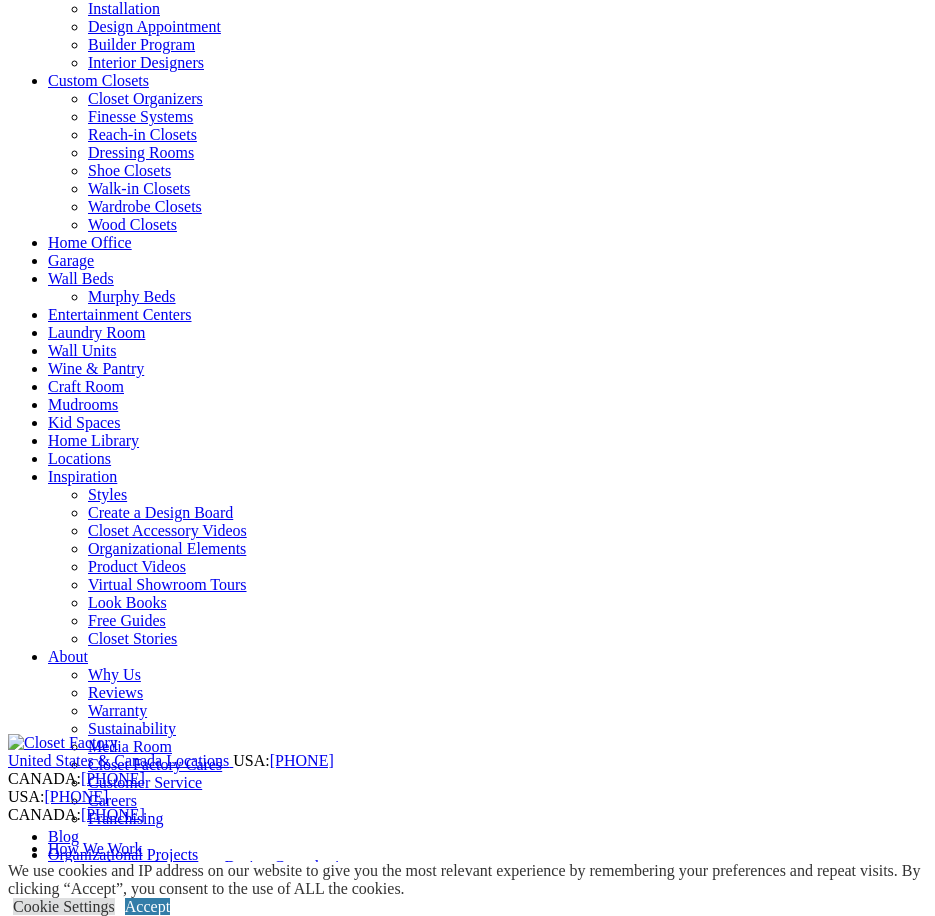 click on "Mudrooms" at bounding box center [83, 404] 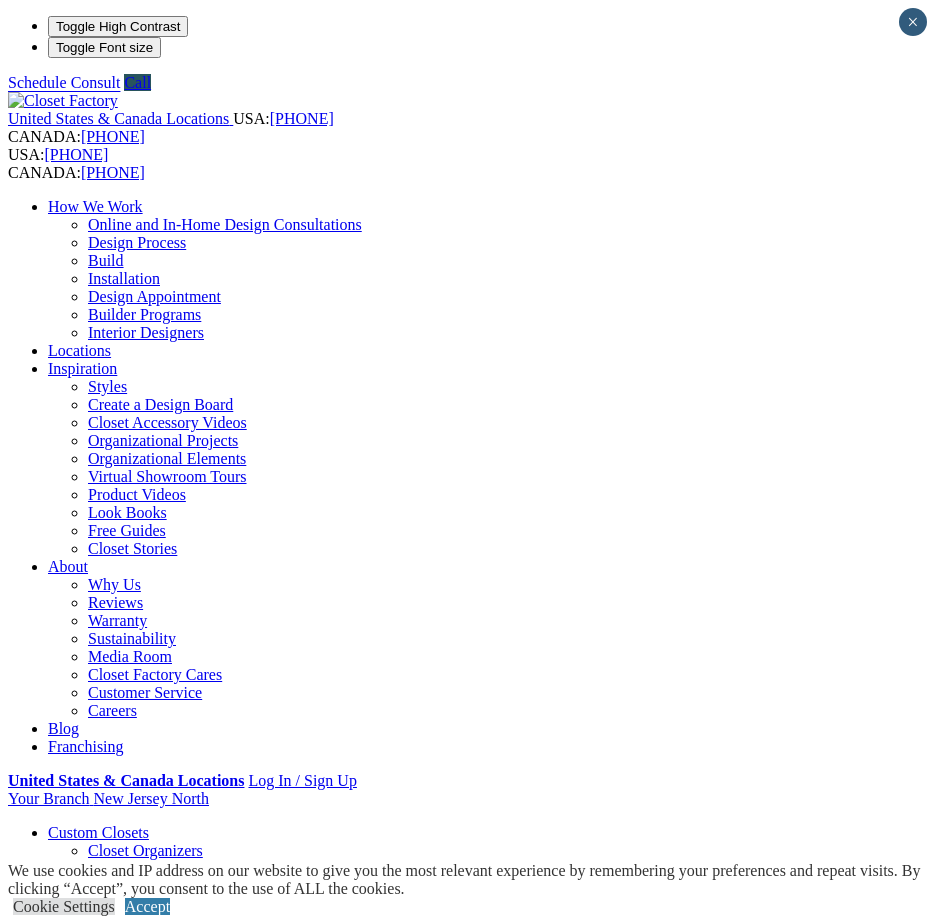 scroll, scrollTop: 0, scrollLeft: 0, axis: both 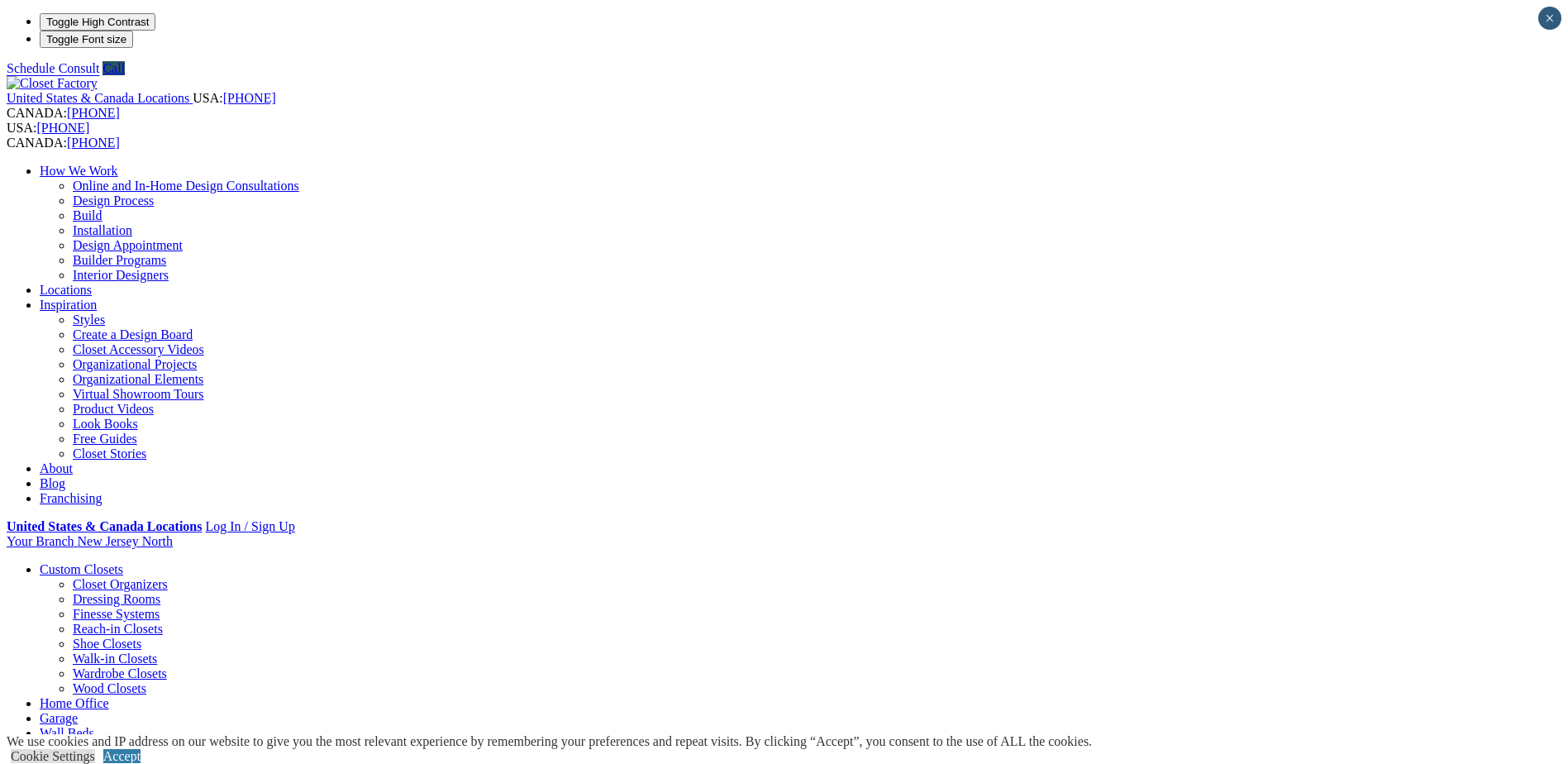 click on "Wall Units" at bounding box center [68, 792] 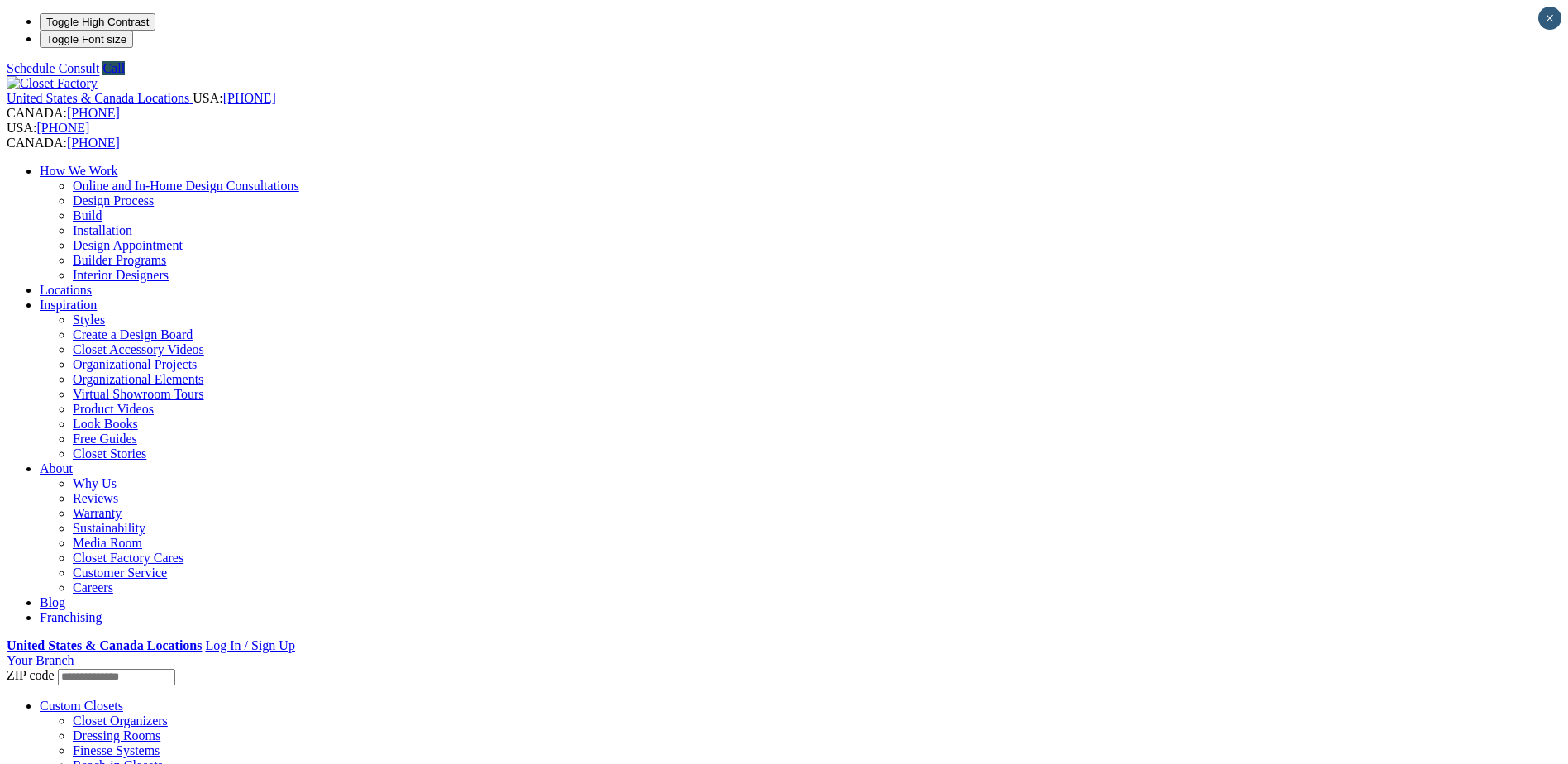 scroll, scrollTop: 0, scrollLeft: 0, axis: both 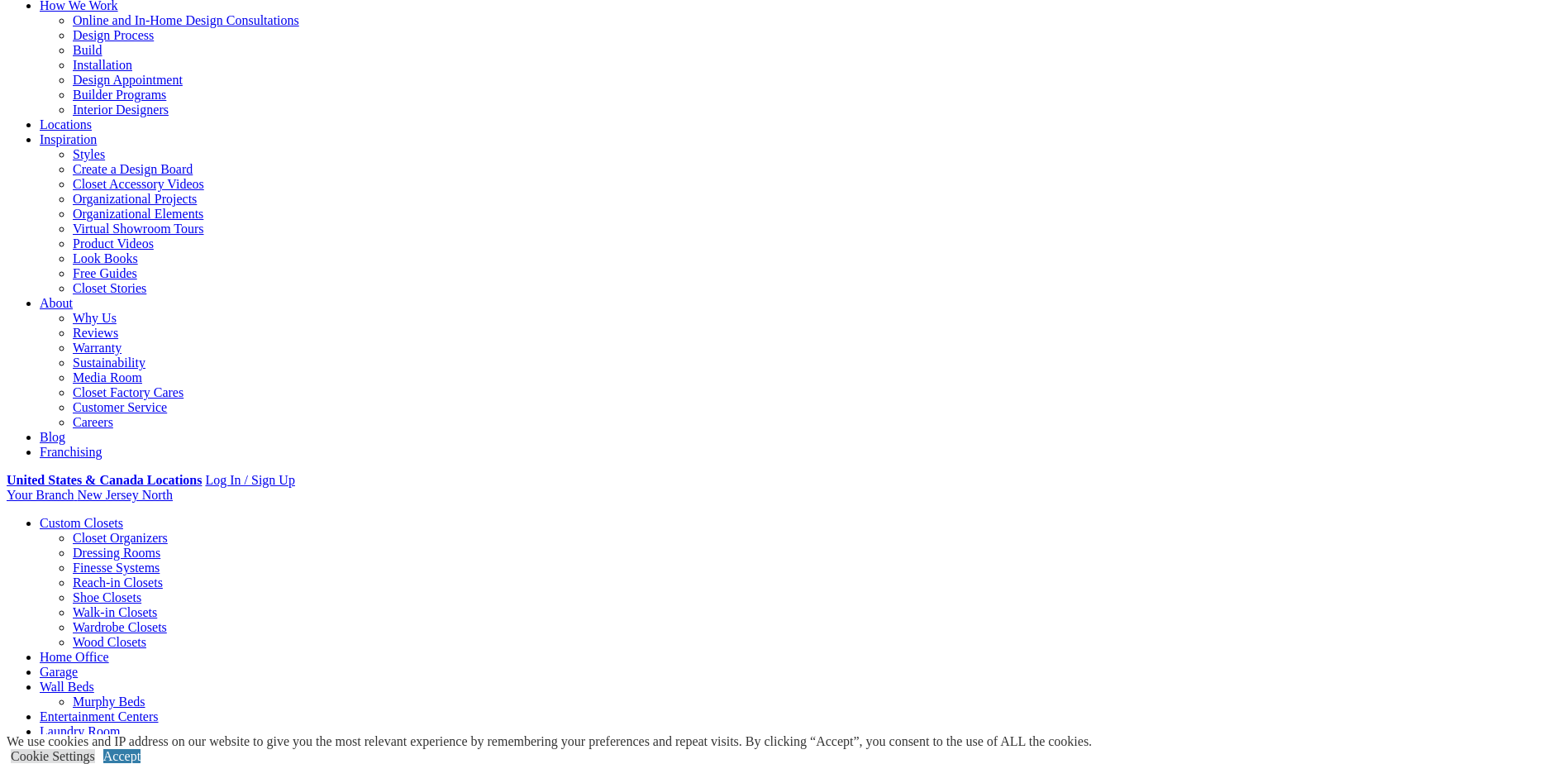 click on "Next Slide" at bounding box center [784, 1791] 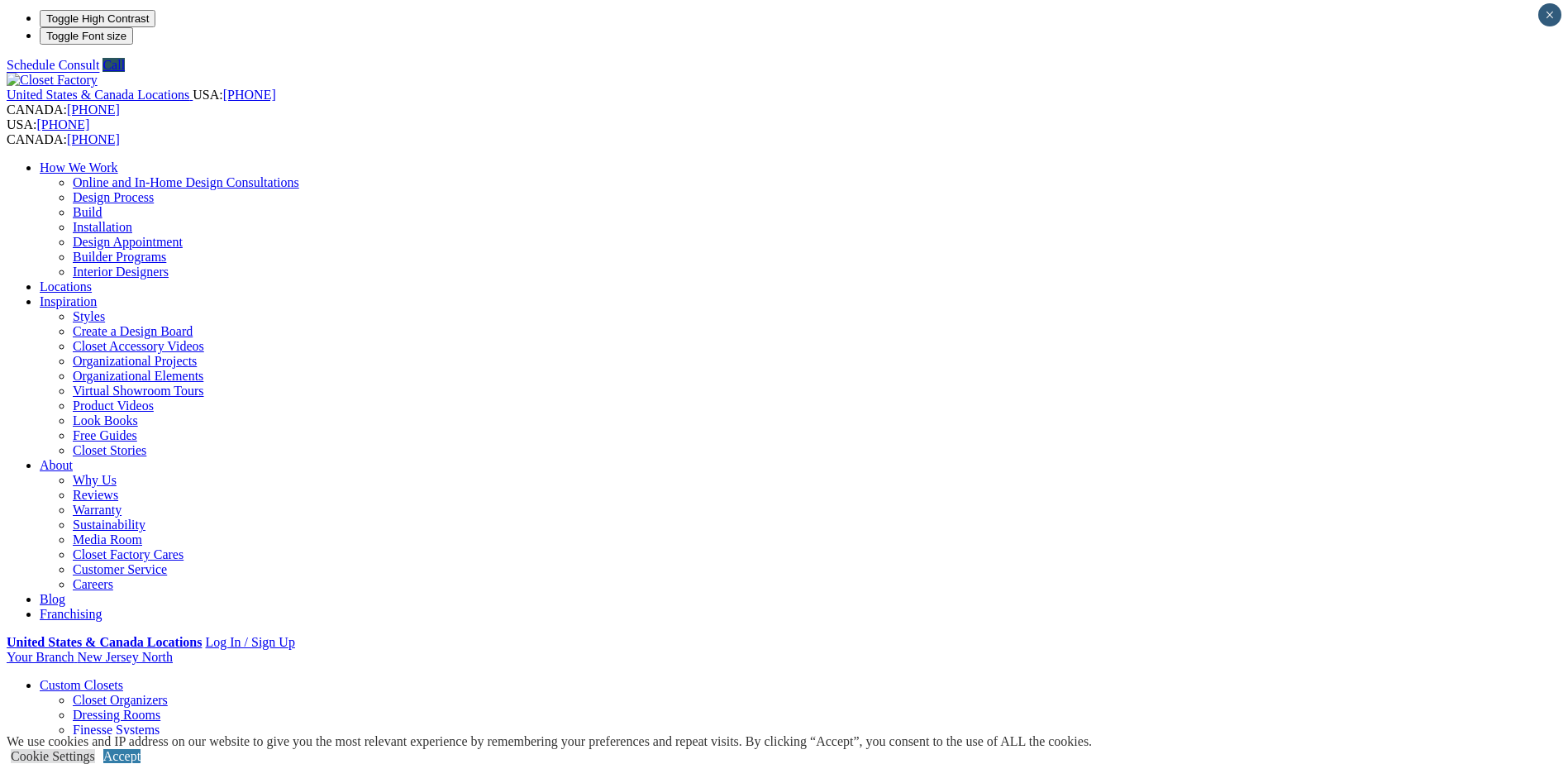 scroll, scrollTop: 0, scrollLeft: 0, axis: both 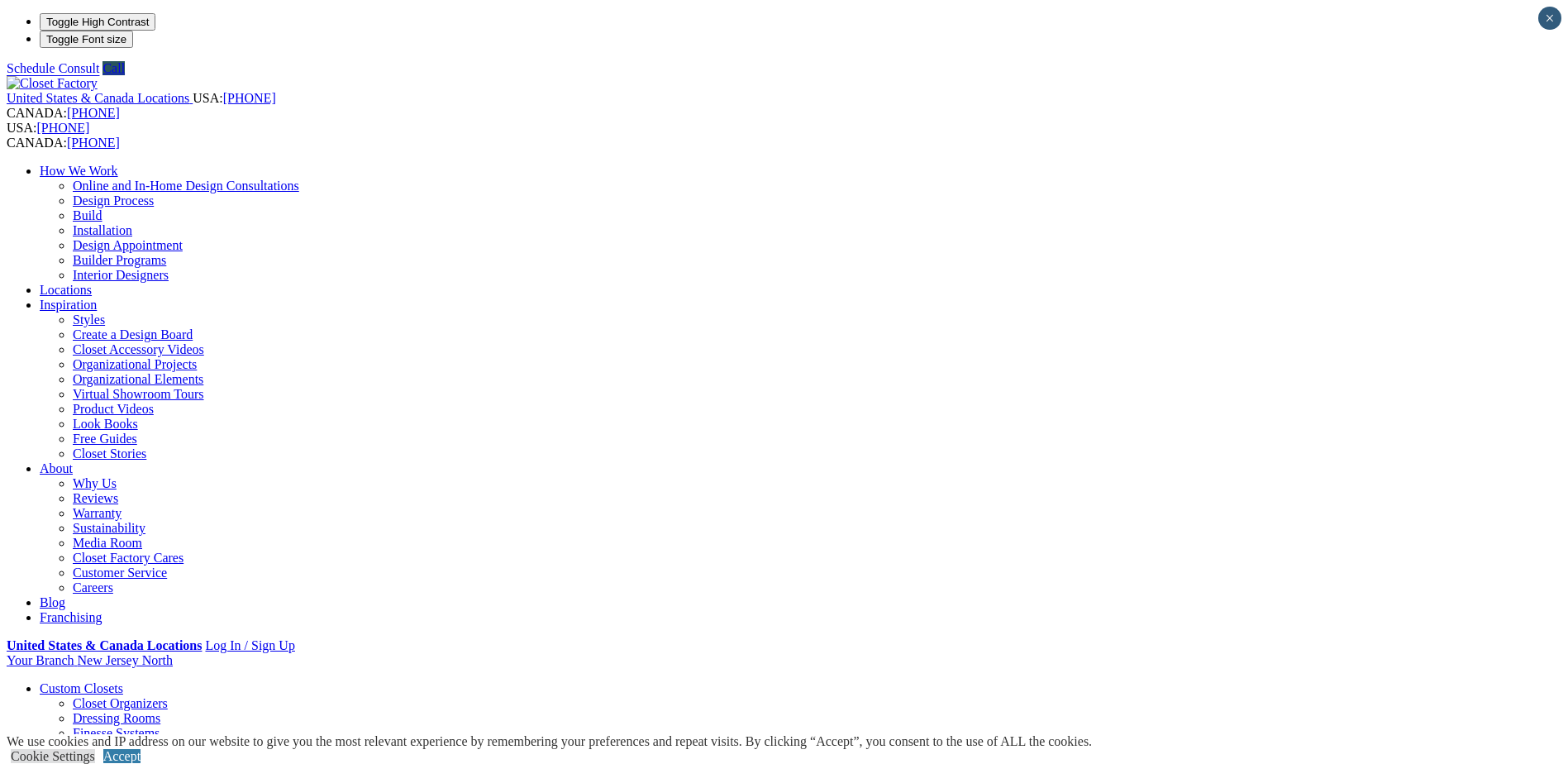 click on "Kid Spaces" at bounding box center [69, 971] 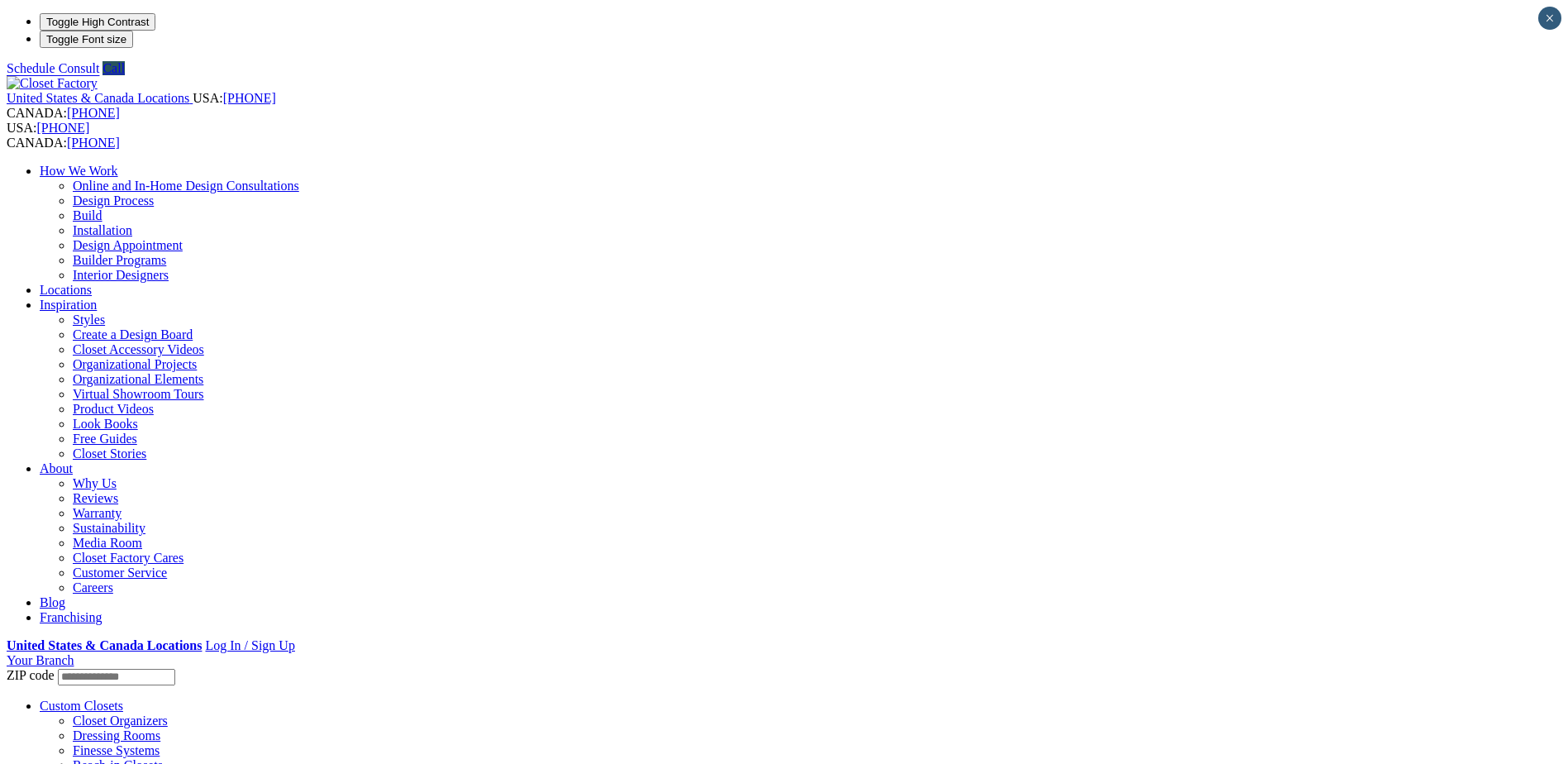 scroll, scrollTop: 0, scrollLeft: 0, axis: both 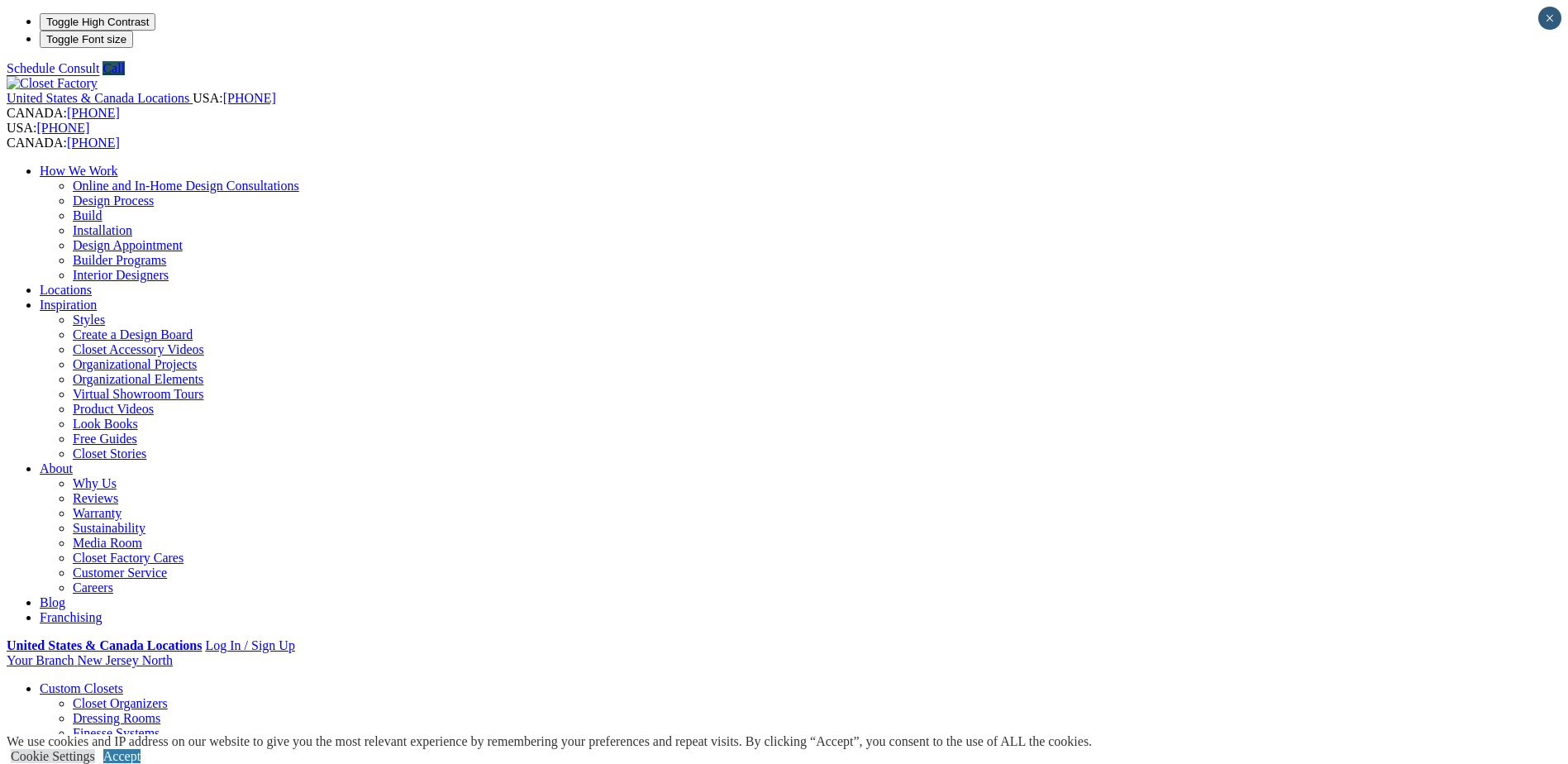 click at bounding box center (136, 1118) 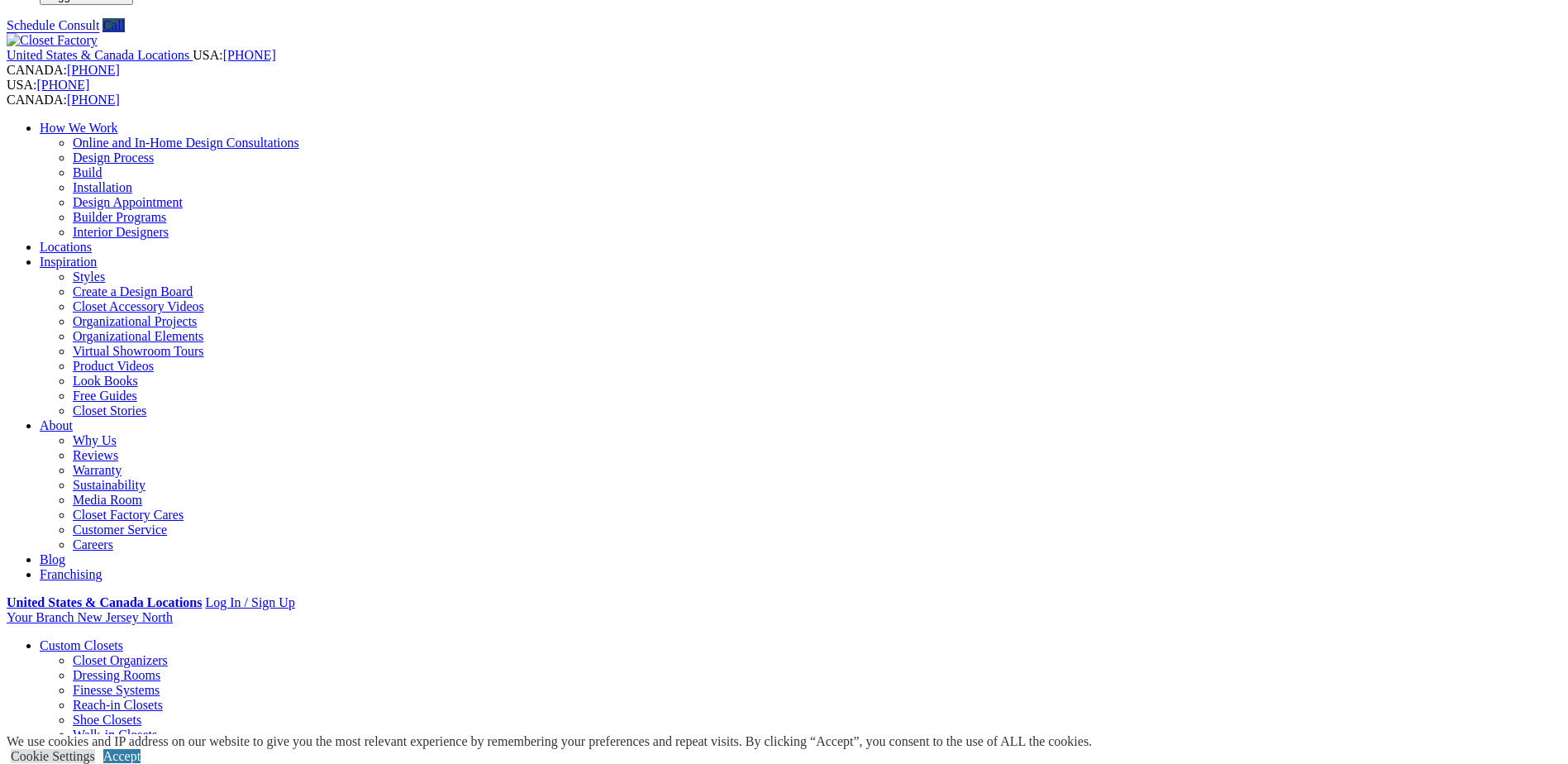 scroll, scrollTop: 83, scrollLeft: 0, axis: vertical 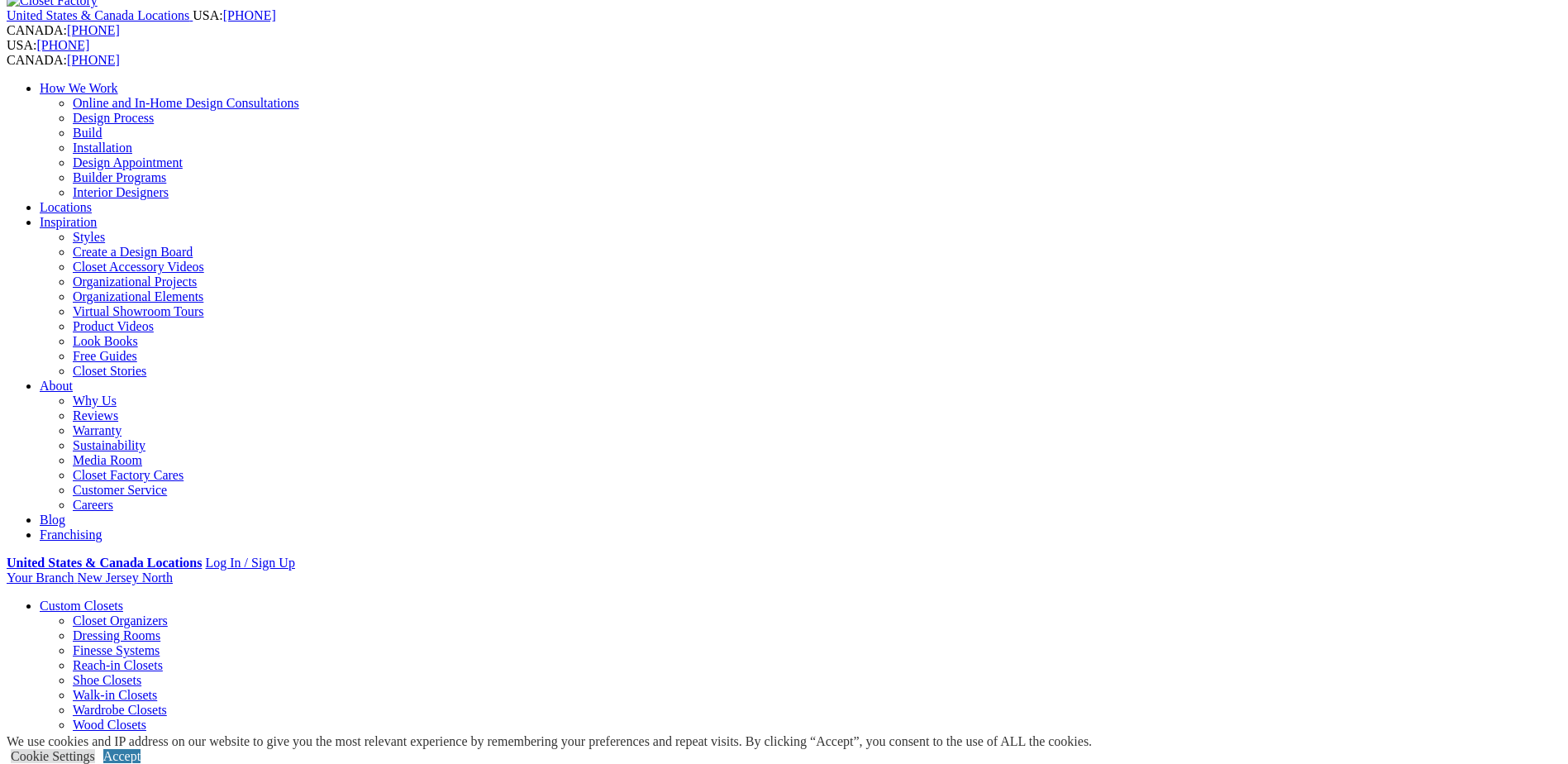 click on "Previous Slide" at bounding box center (784, 1444) 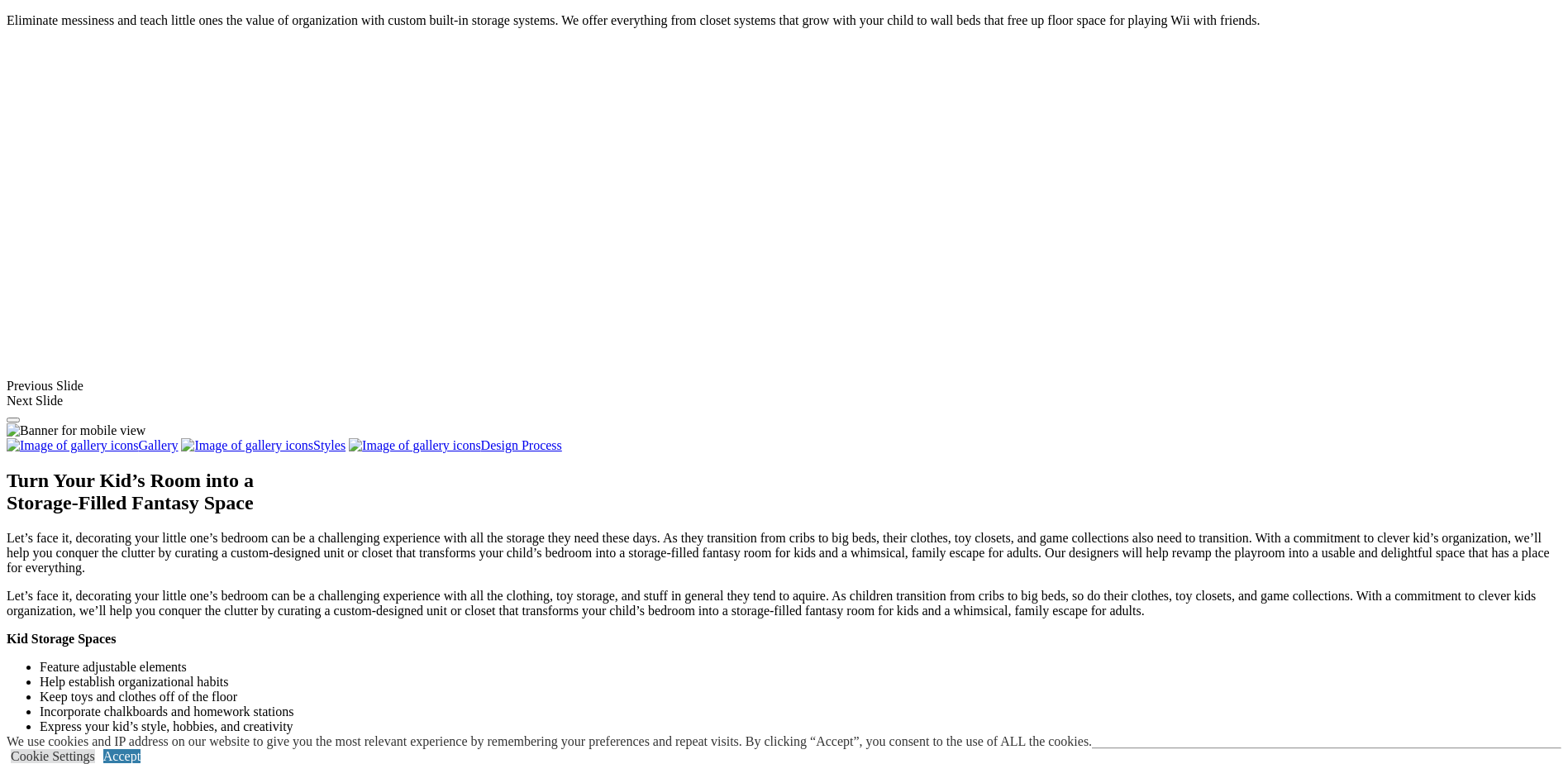 scroll, scrollTop: 1323, scrollLeft: 0, axis: vertical 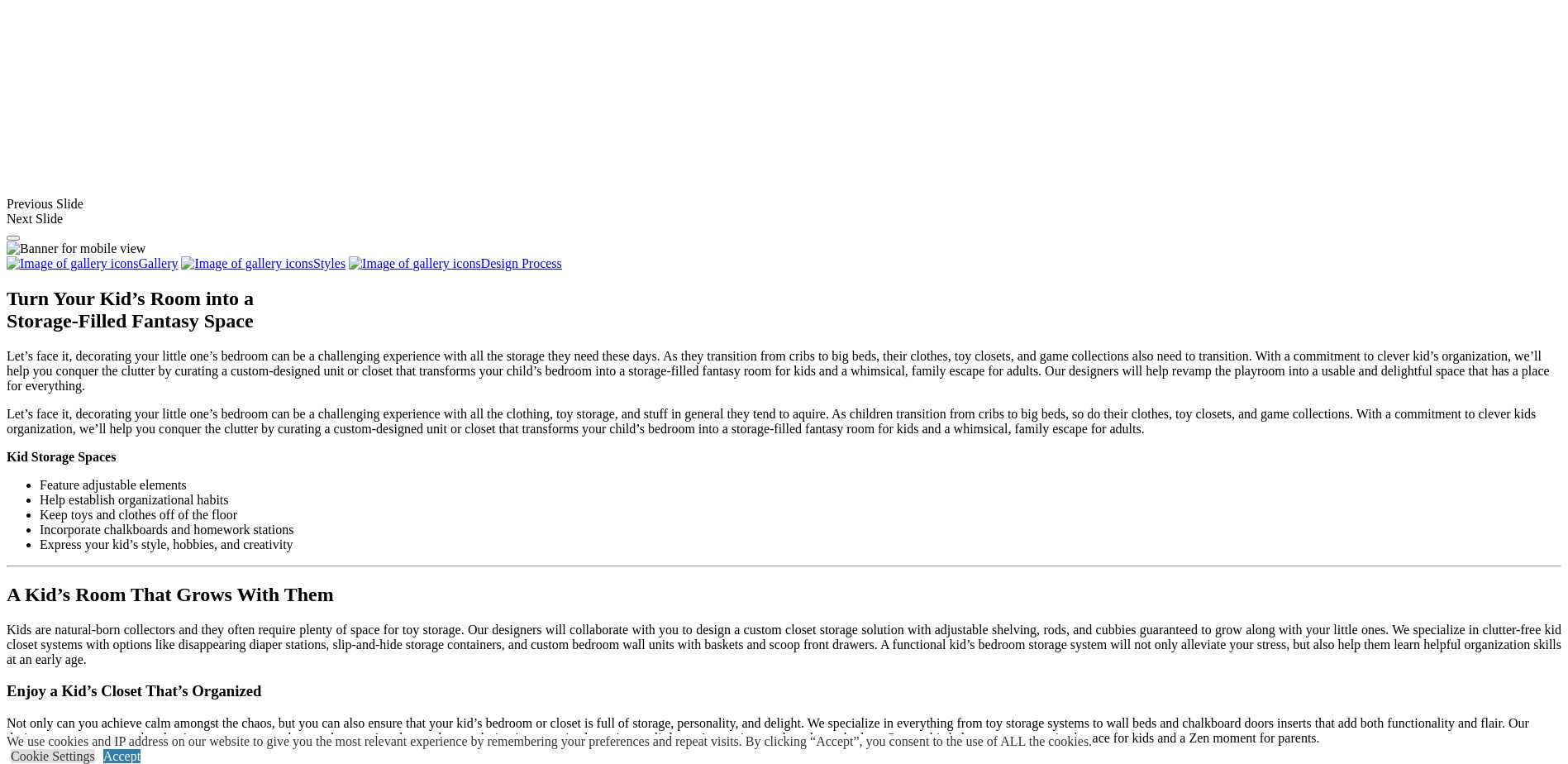 click at bounding box center [109, 981] 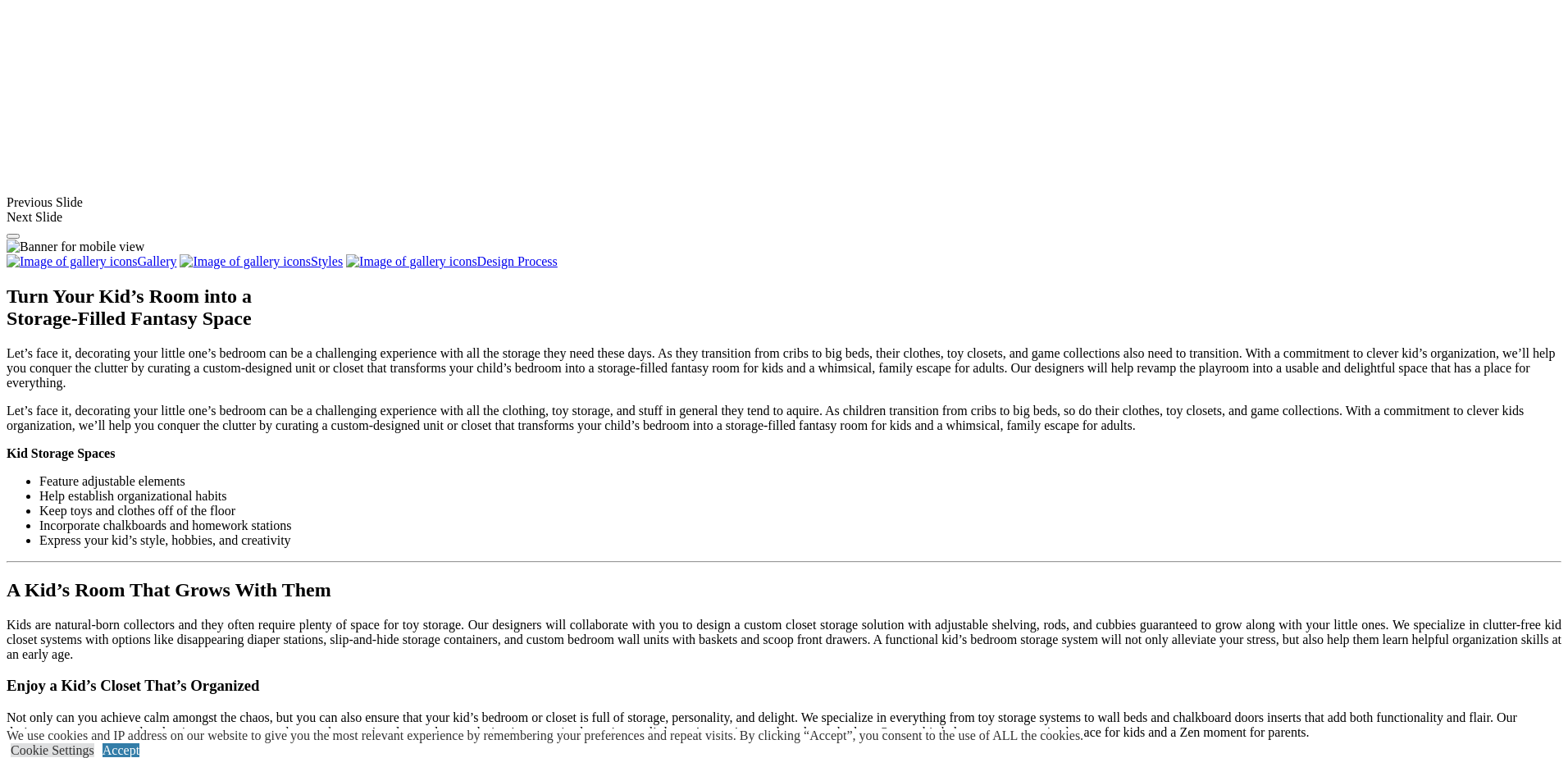 click at bounding box center (7, 30520) 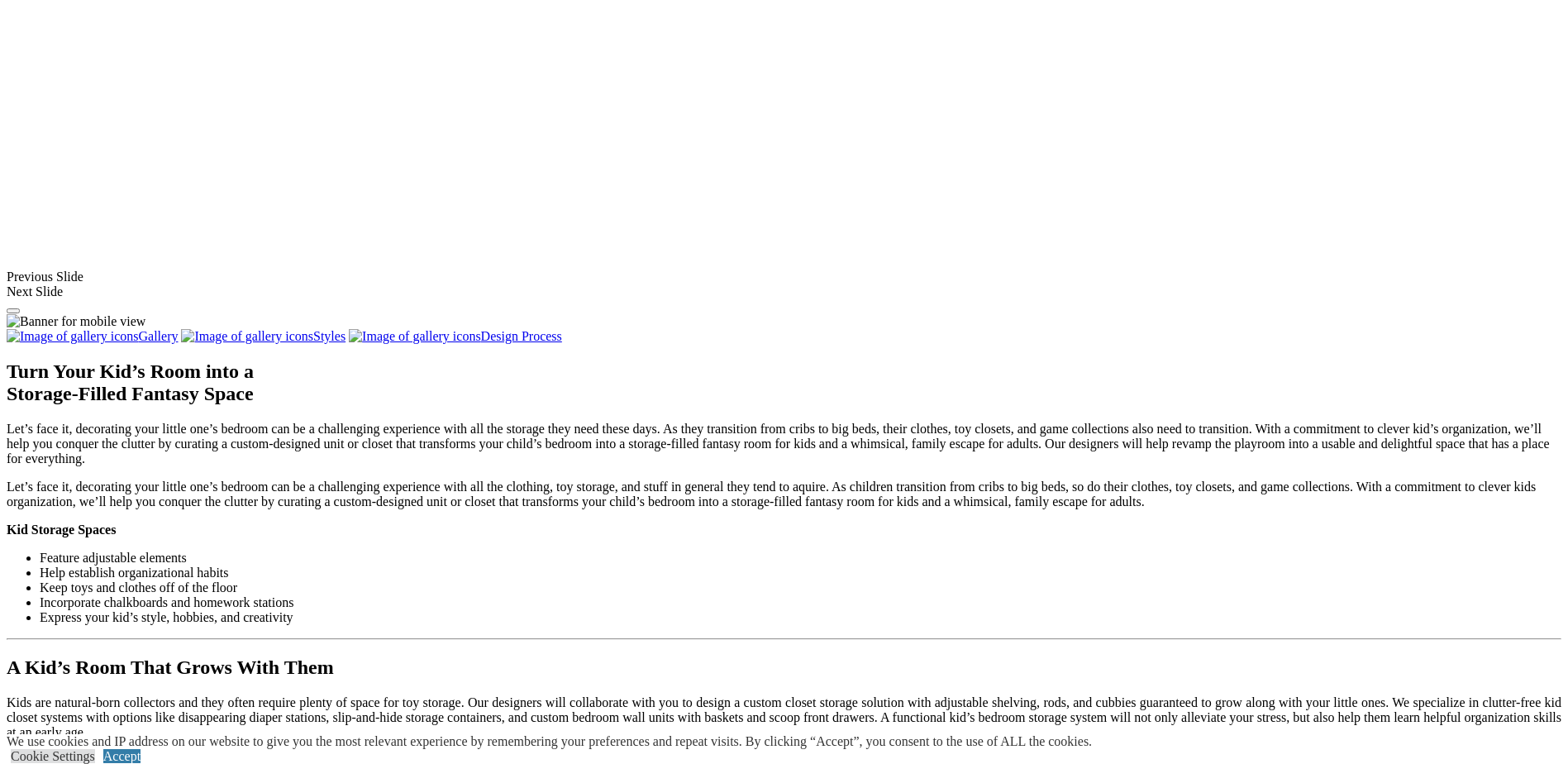 scroll, scrollTop: 1240, scrollLeft: 0, axis: vertical 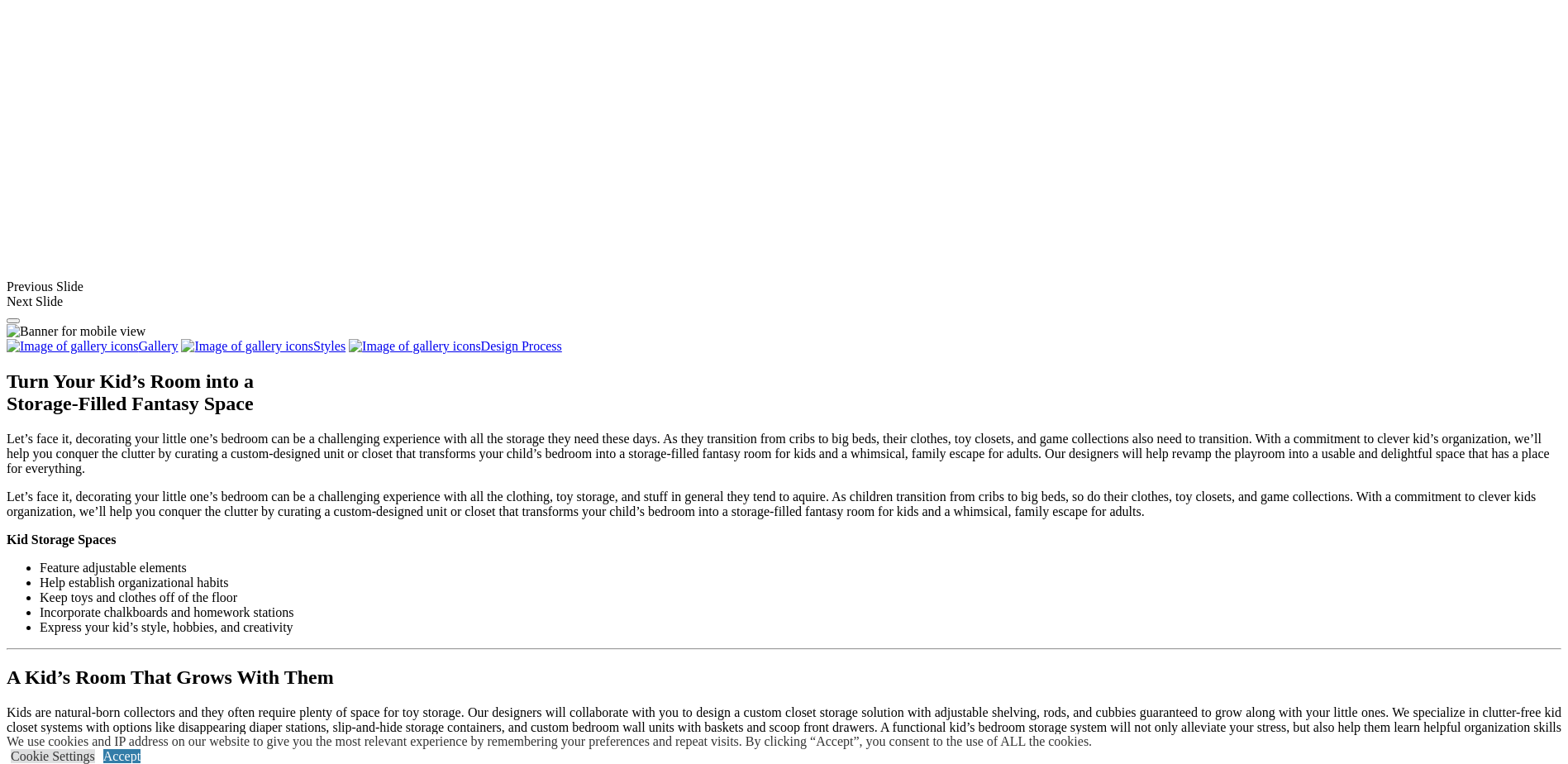 click on "Murphy Beds" at bounding box center [109, -374] 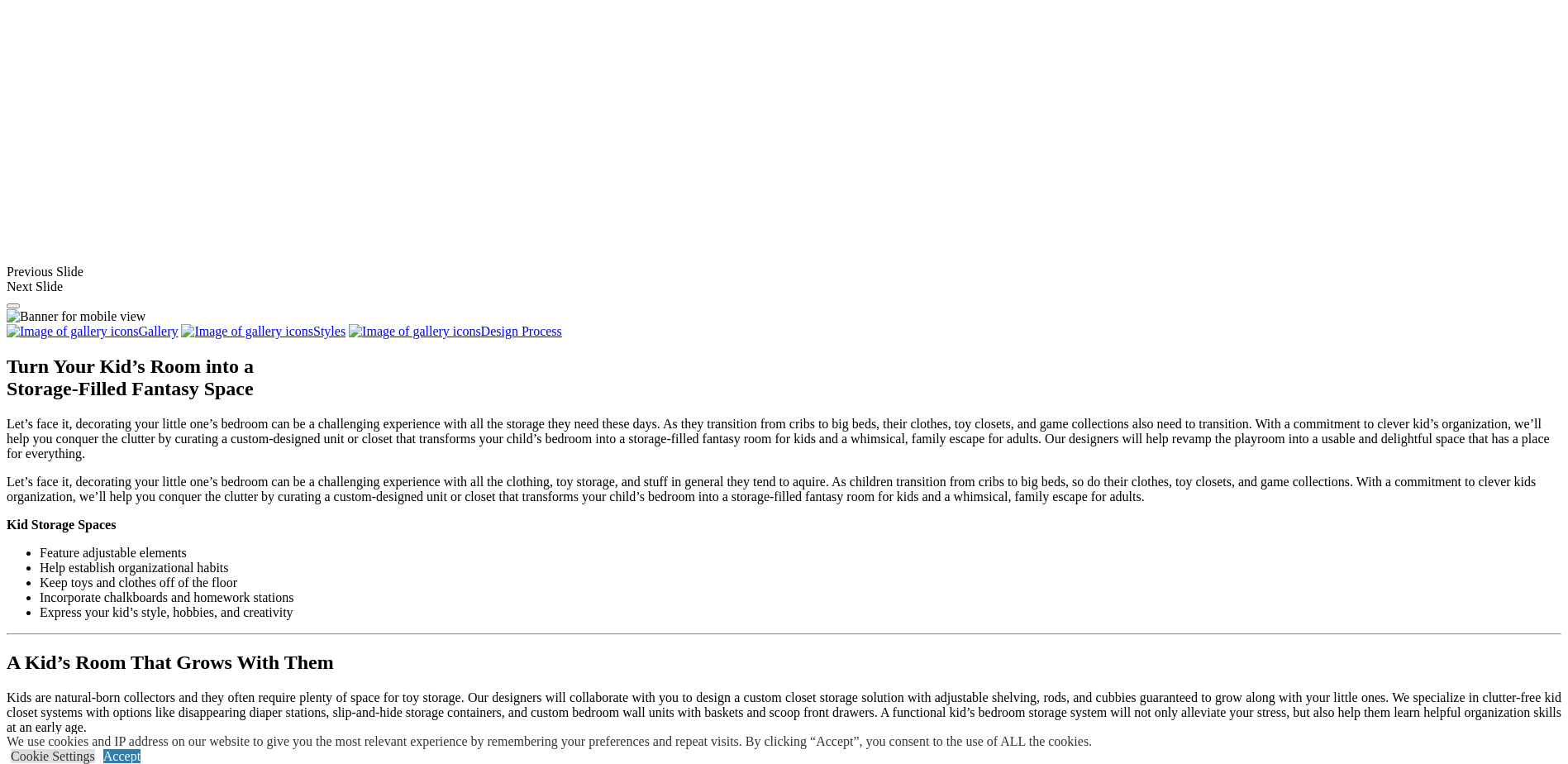 click on "Wall Beds" at bounding box center (67, -389) 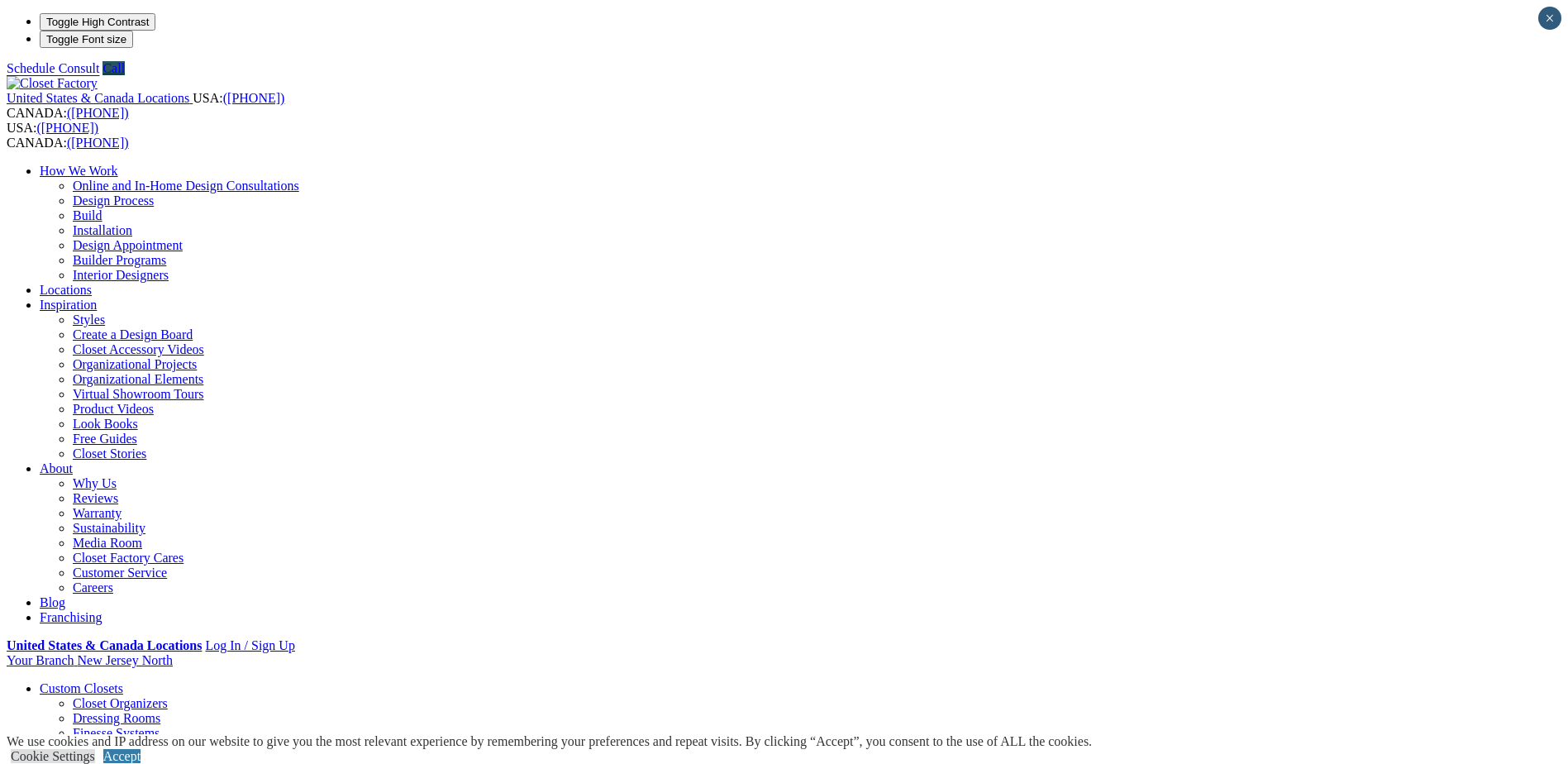 scroll, scrollTop: 0, scrollLeft: 0, axis: both 